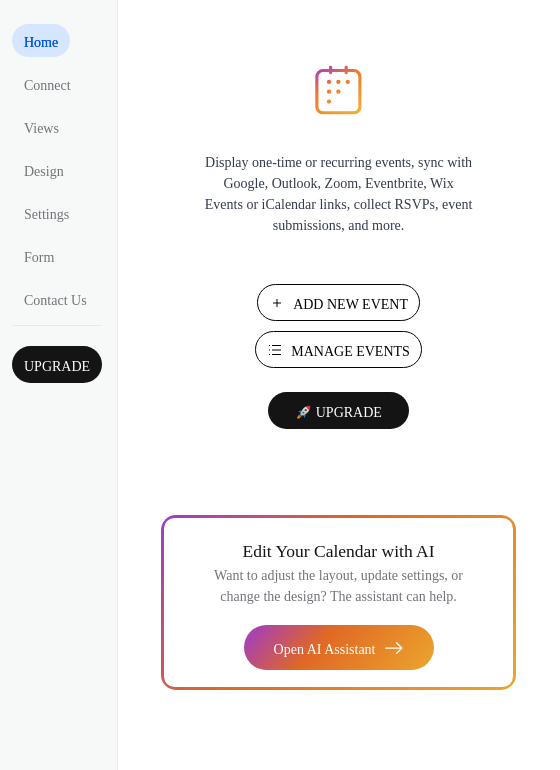 scroll, scrollTop: 0, scrollLeft: 0, axis: both 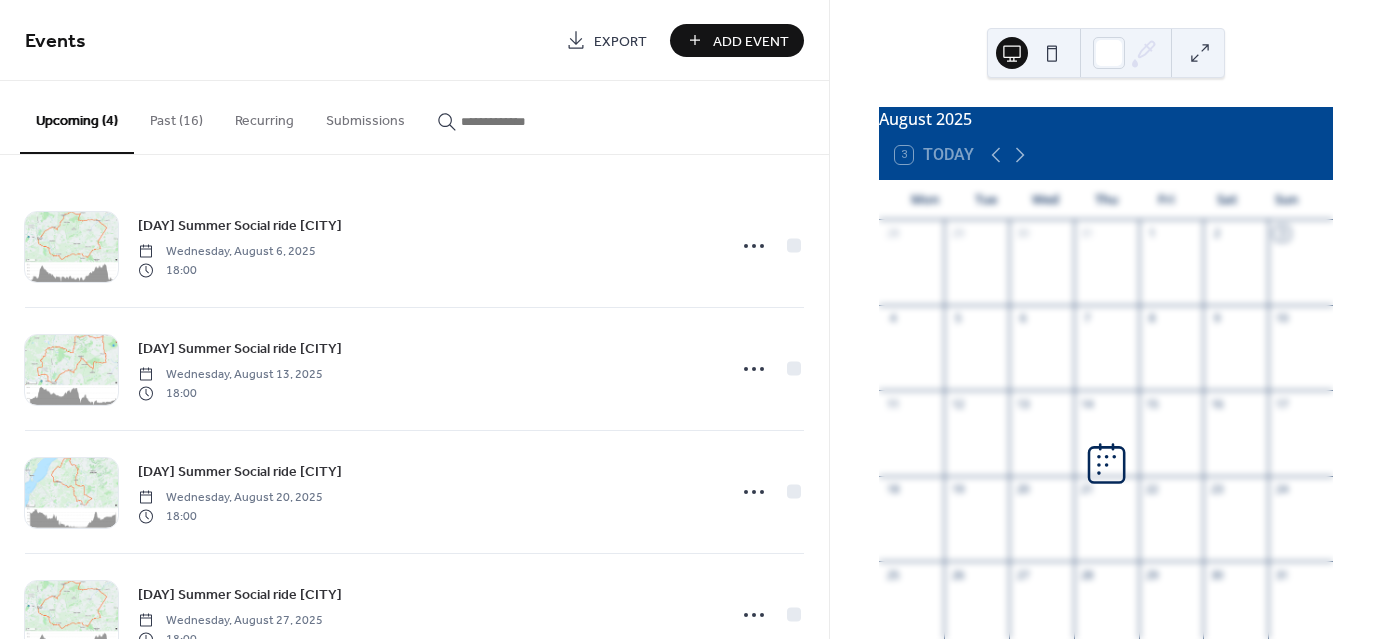 click on "Recurring" at bounding box center [264, 116] 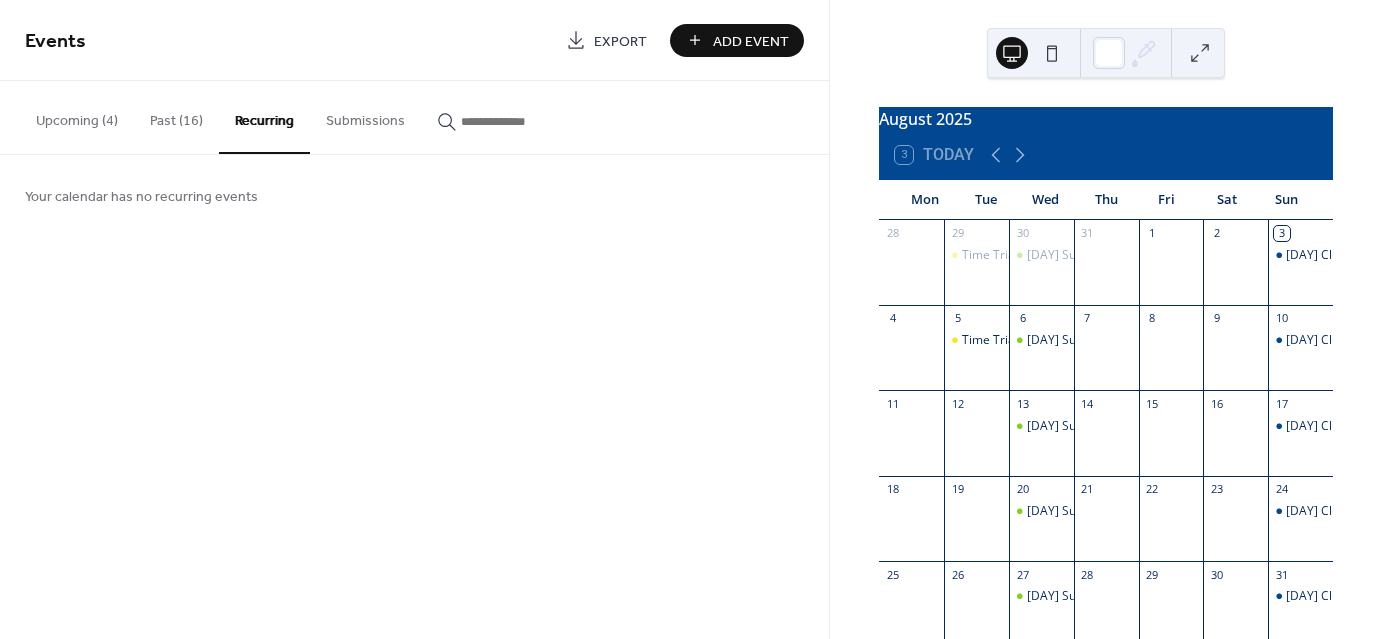click on "Upcoming (4)" at bounding box center [77, 116] 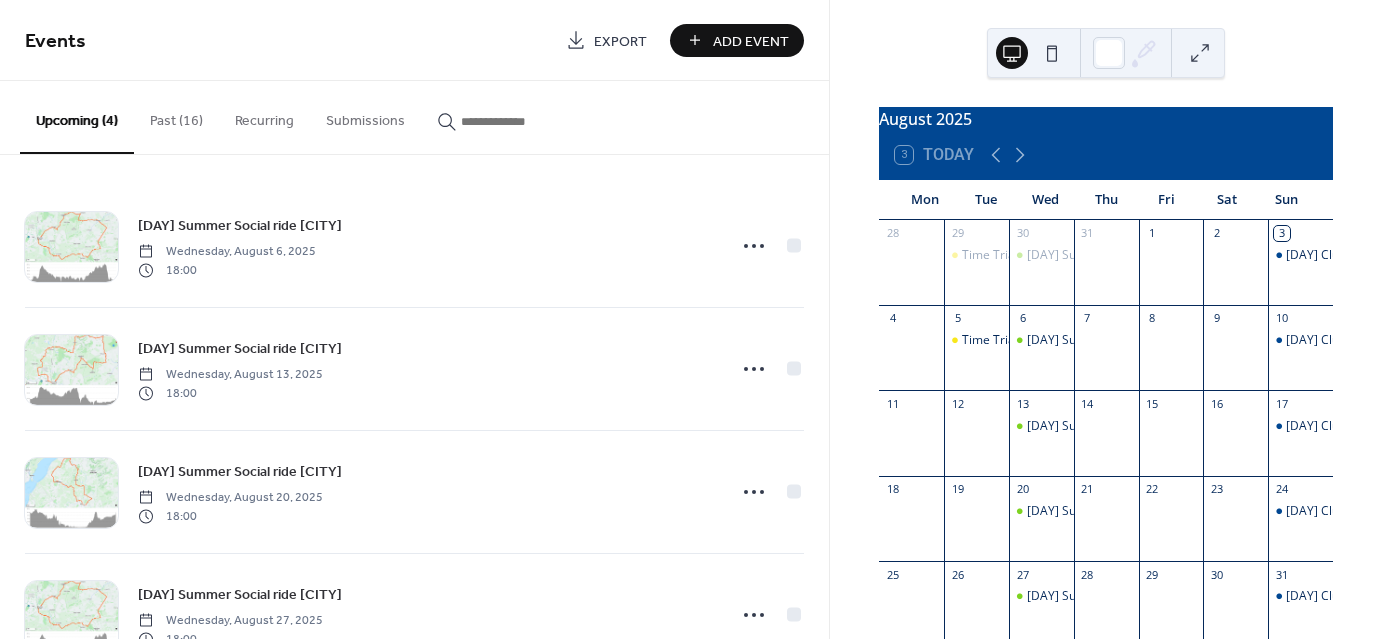 click on "Past (16)" at bounding box center (176, 116) 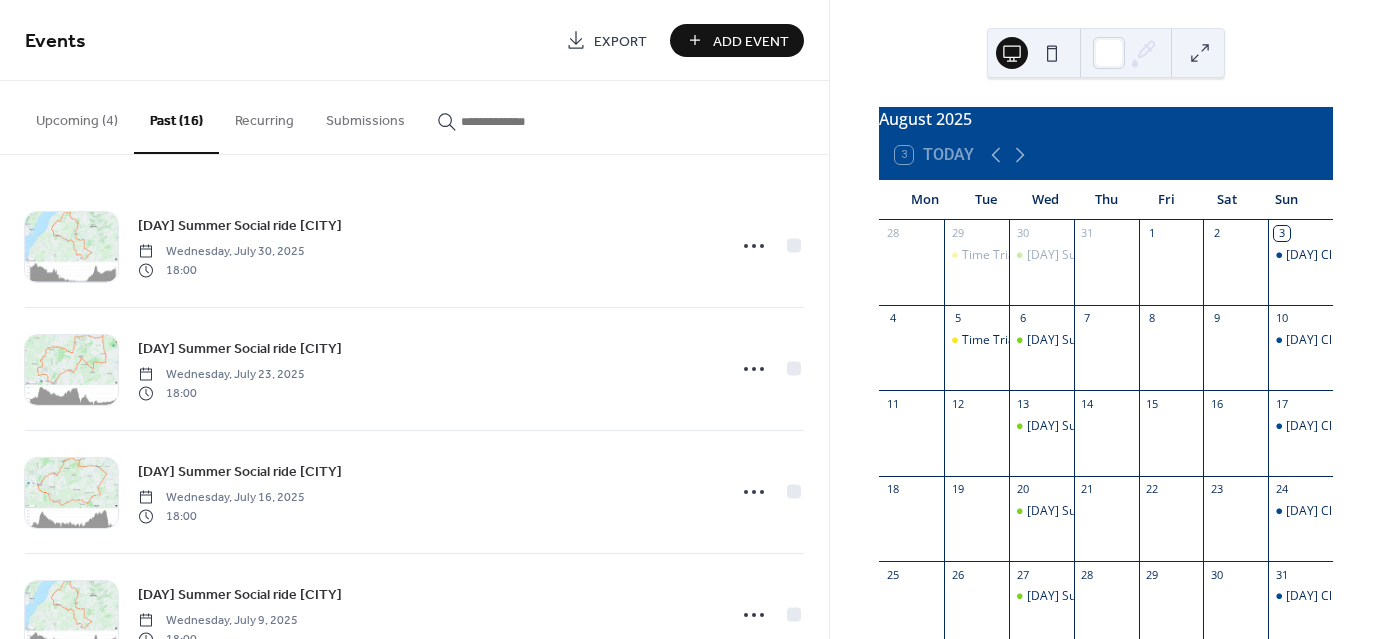 click on "Recurring" at bounding box center [264, 116] 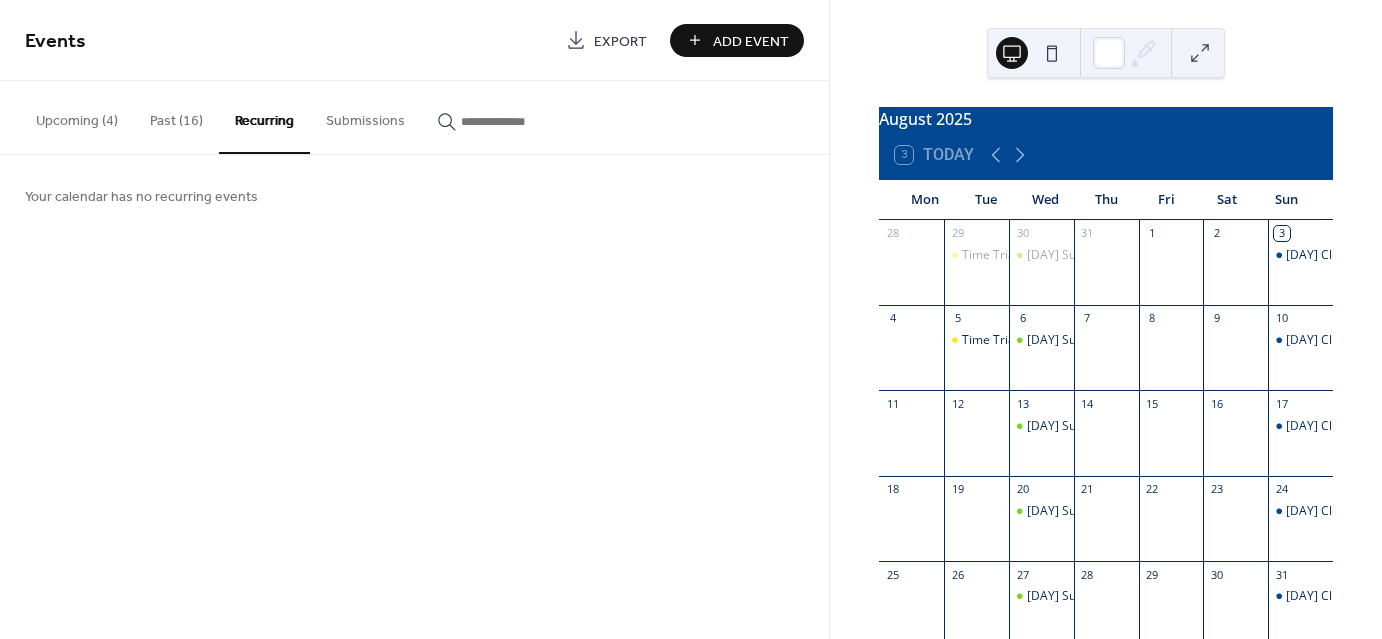 click on "Events" at bounding box center [55, 41] 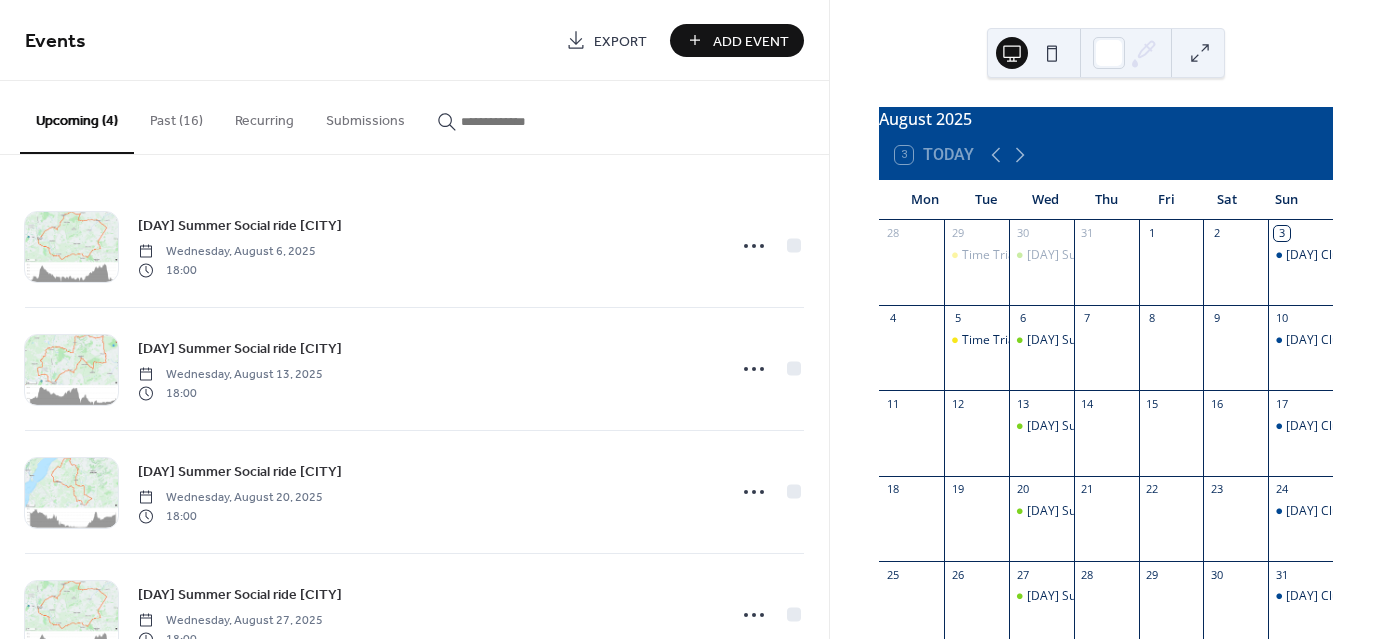 click on "Past (16)" at bounding box center [176, 116] 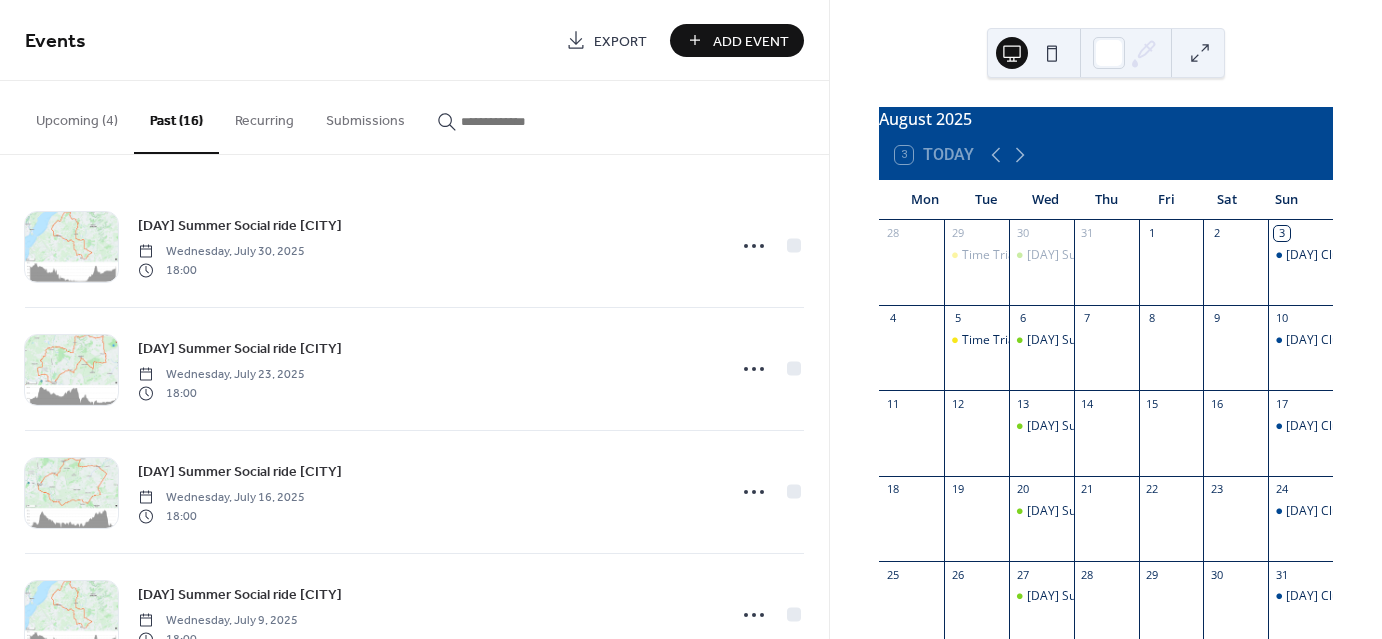 click on "Events" at bounding box center [55, 41] 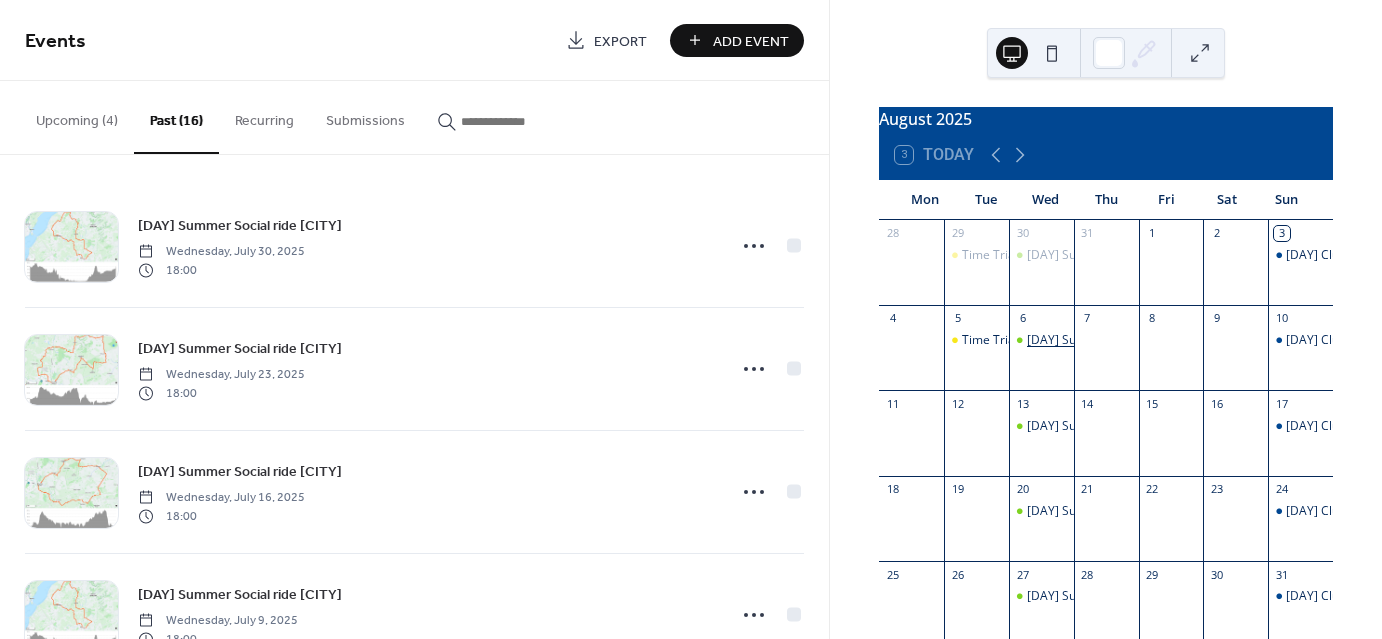 click on "Wednesday Summer Social ride Sherston" at bounding box center (1117, 340) 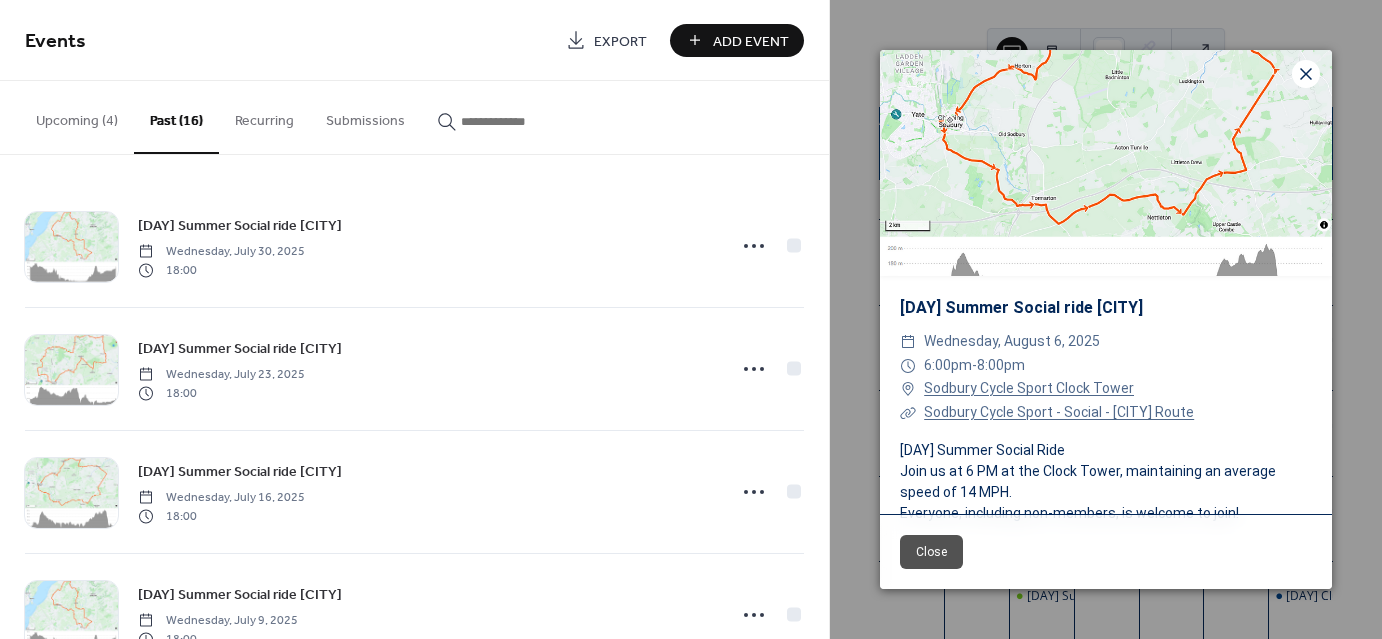 click 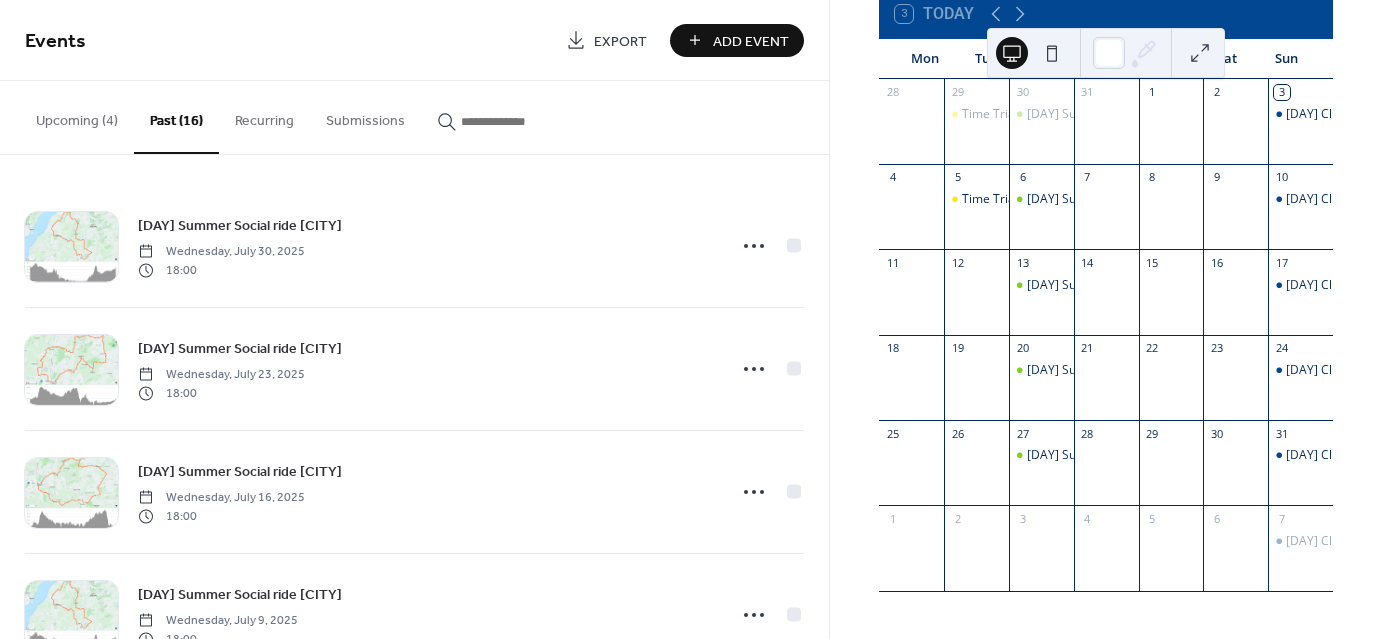 scroll, scrollTop: 152, scrollLeft: 0, axis: vertical 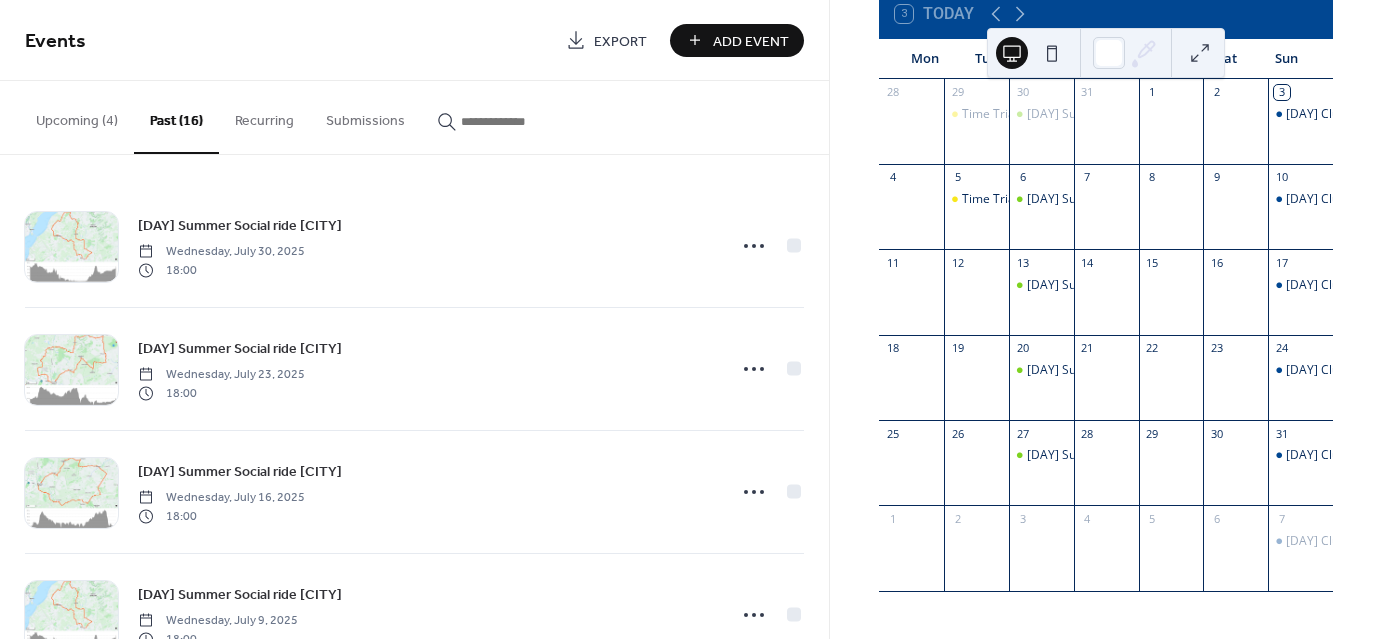 drag, startPoint x: 1056, startPoint y: 459, endPoint x: 1026, endPoint y: 115, distance: 345.30566 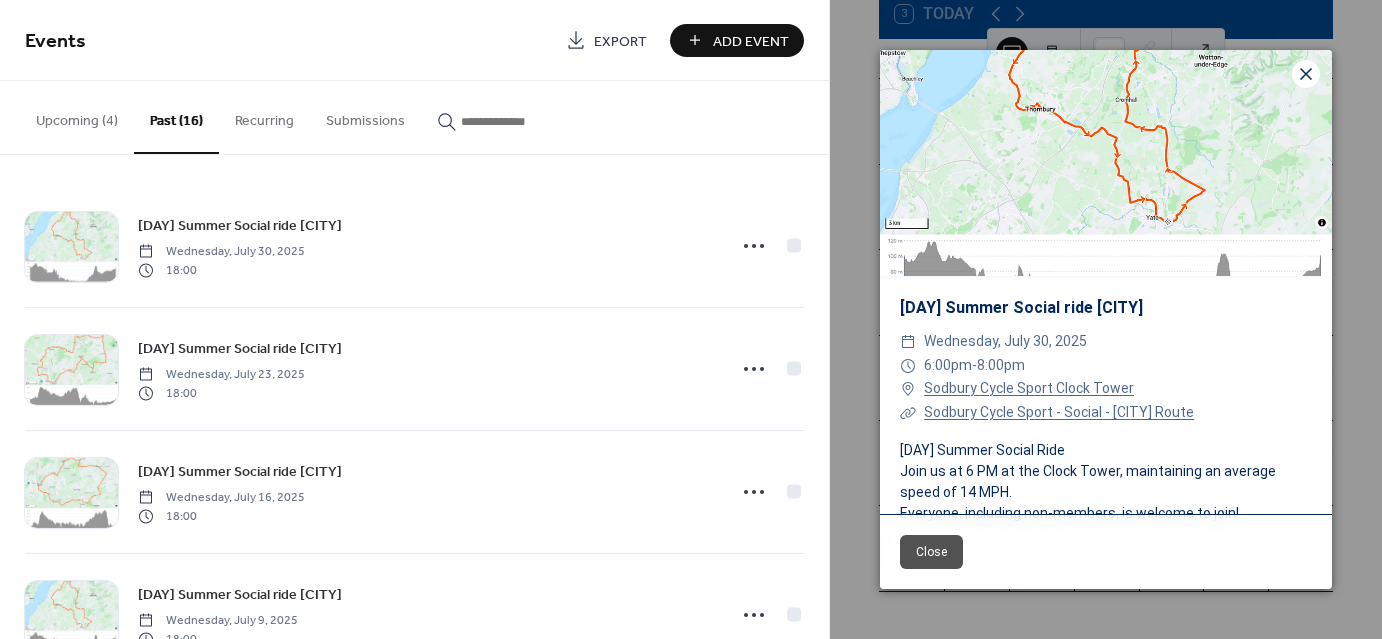 click 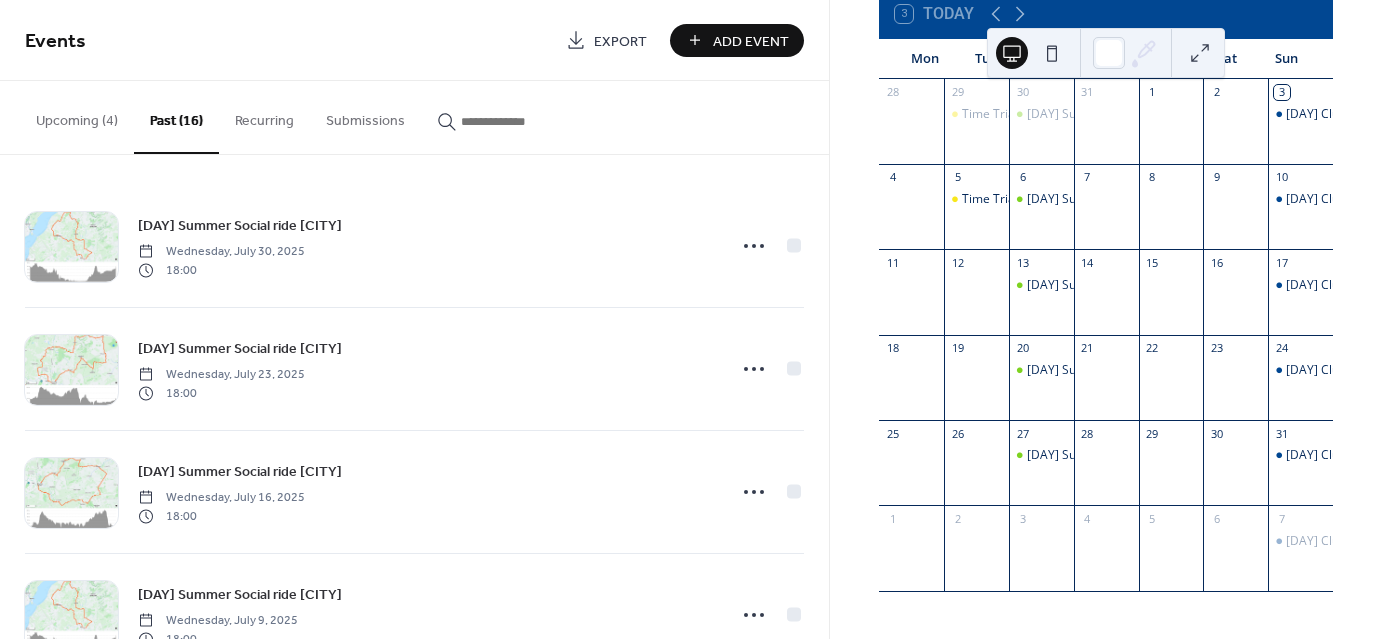 drag, startPoint x: 63, startPoint y: 188, endPoint x: 72, endPoint y: 128, distance: 60.671246 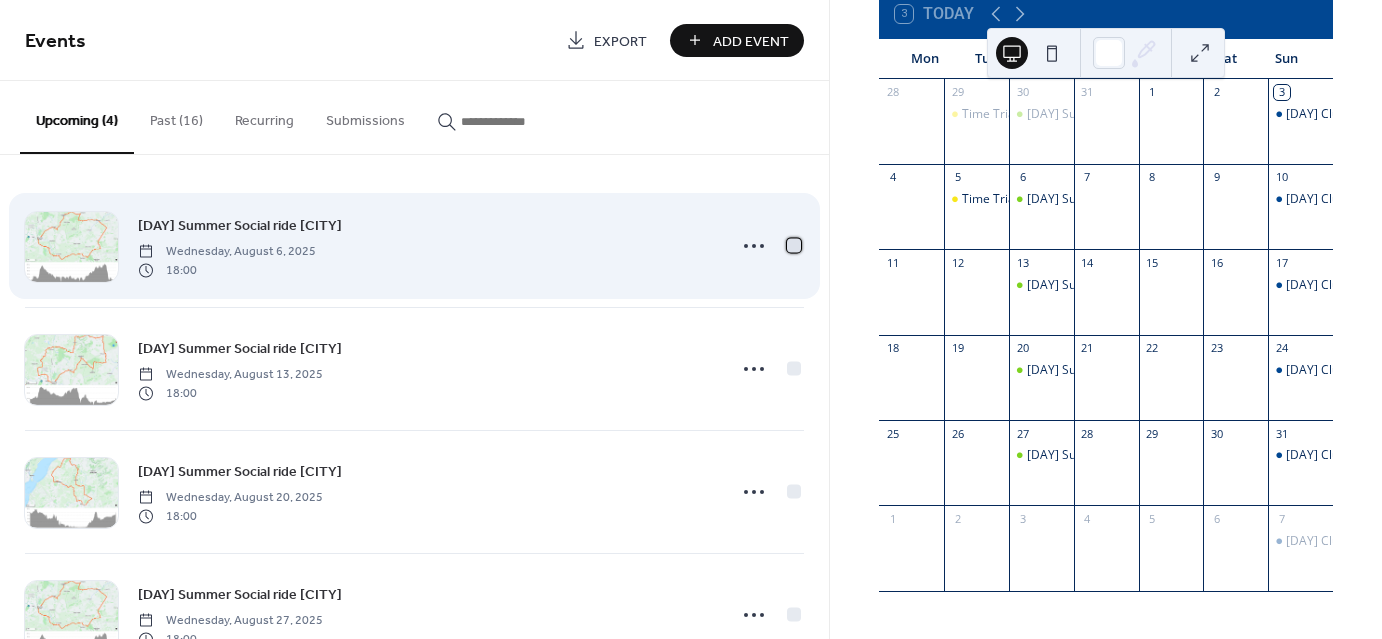 click at bounding box center (794, 245) 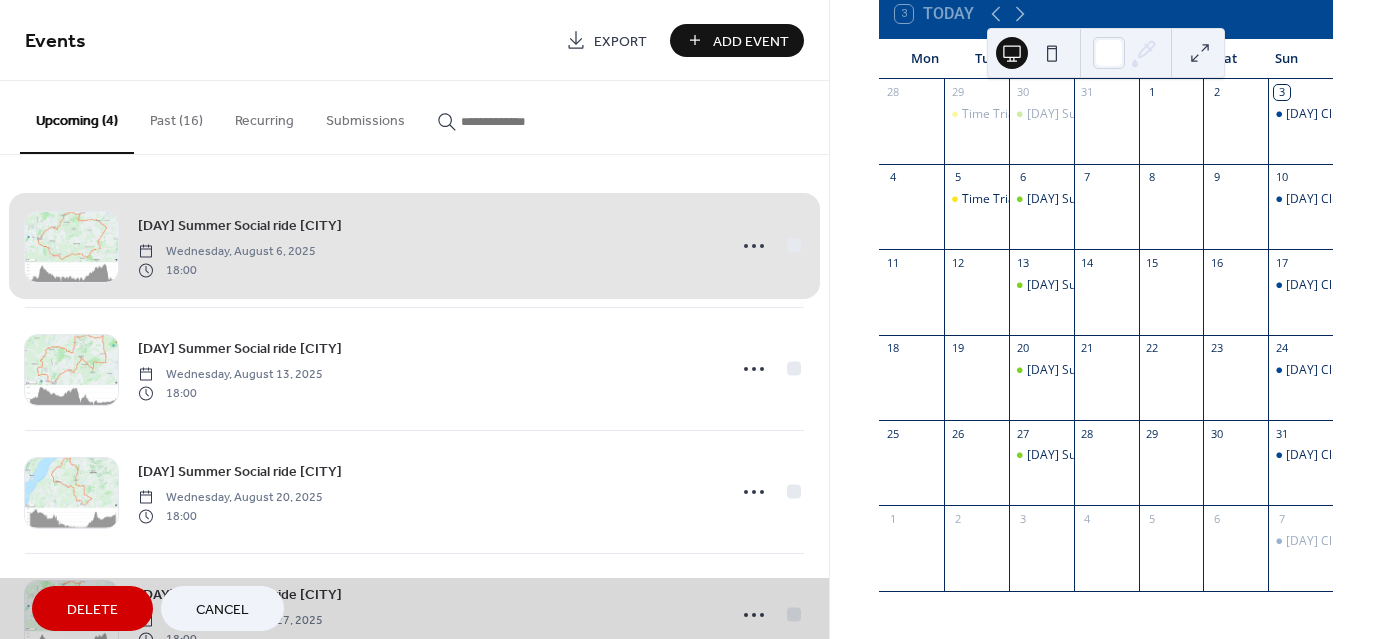 click on "Wednesday Summer Social ride Sherston Wednesday, August 6, 2025 18:00" at bounding box center (414, 246) 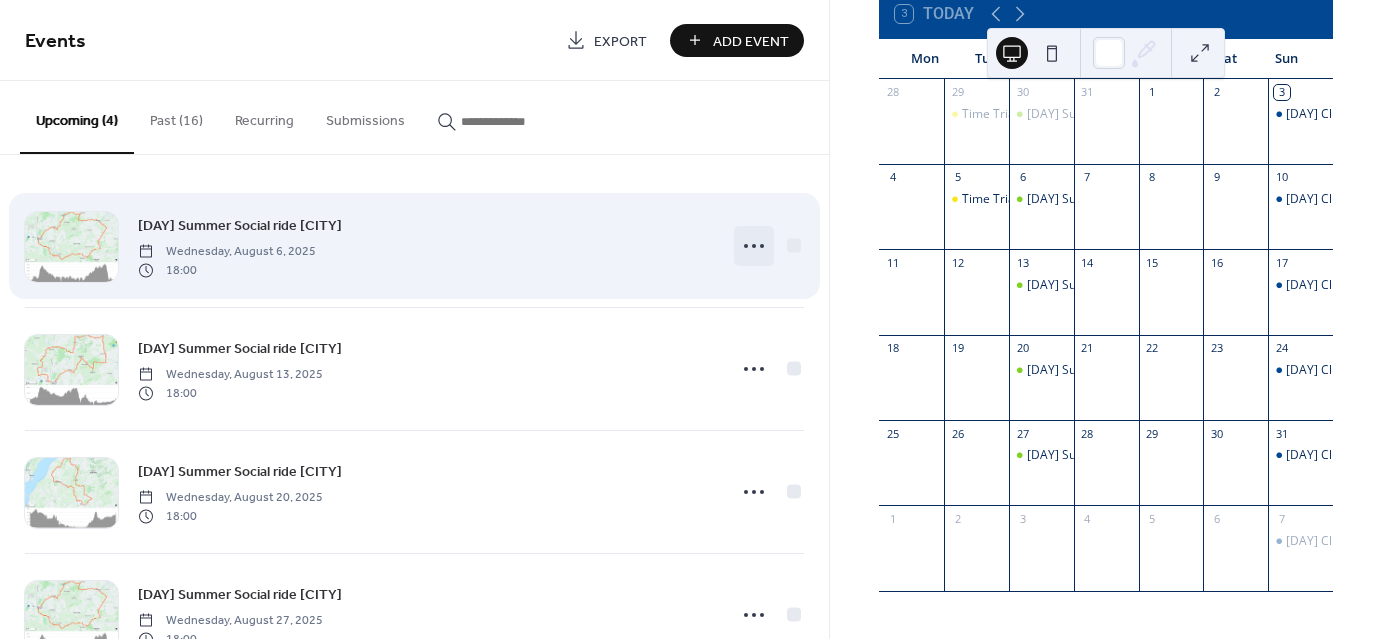 click 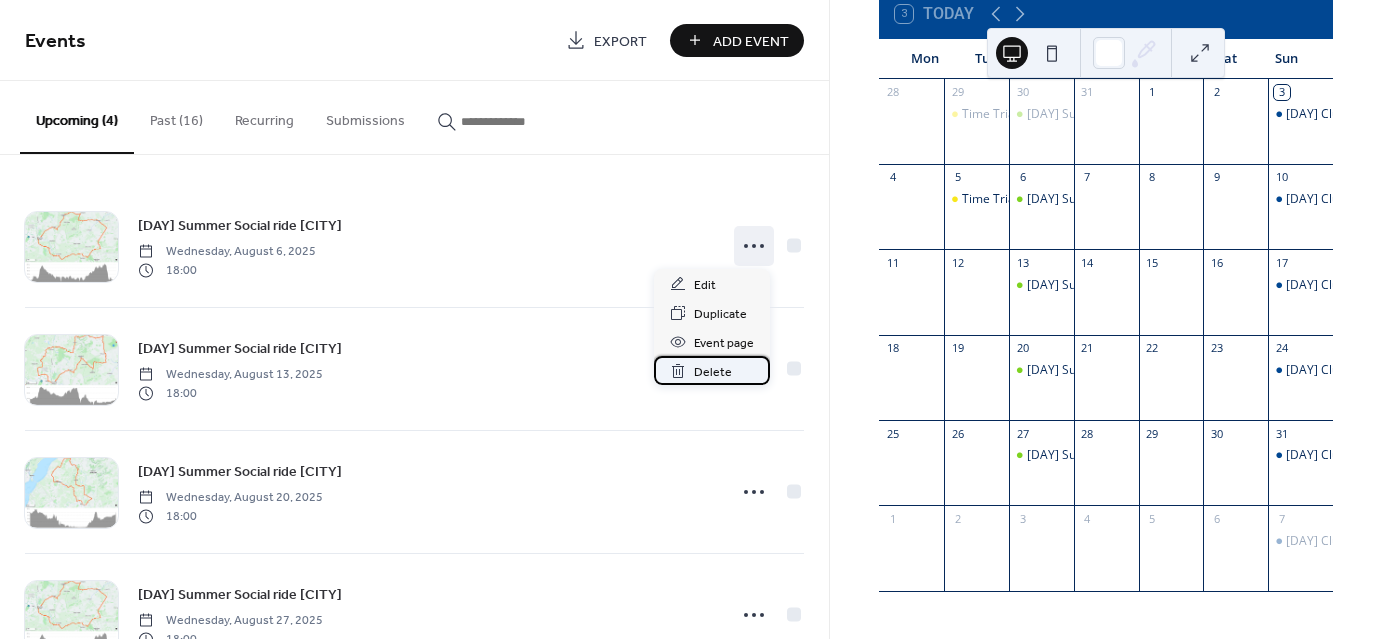 click on "Delete" at bounding box center (713, 372) 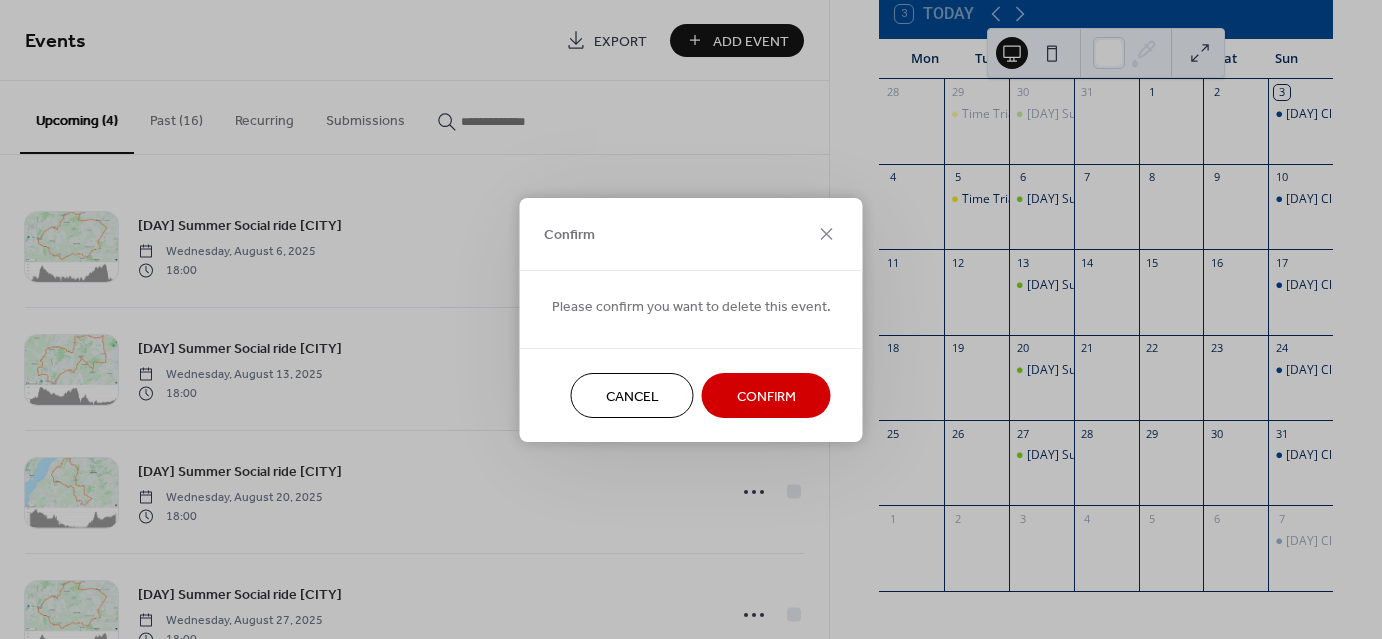 click on "Confirm" at bounding box center (766, 395) 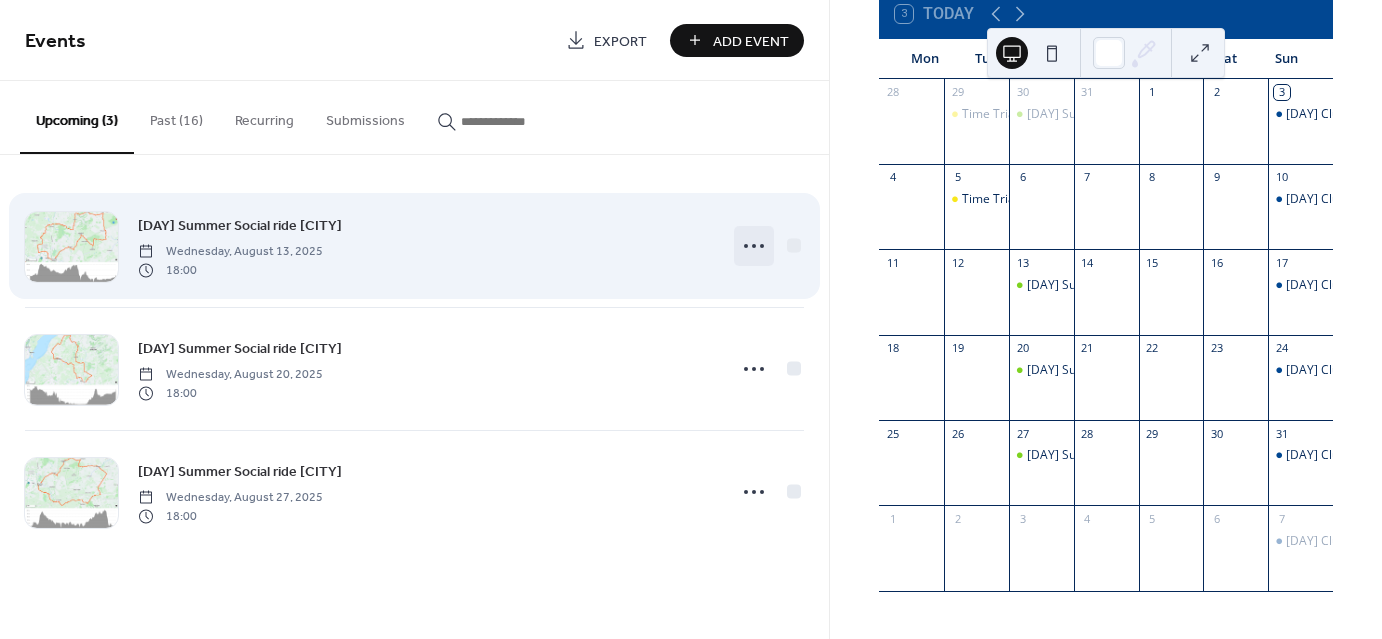 click 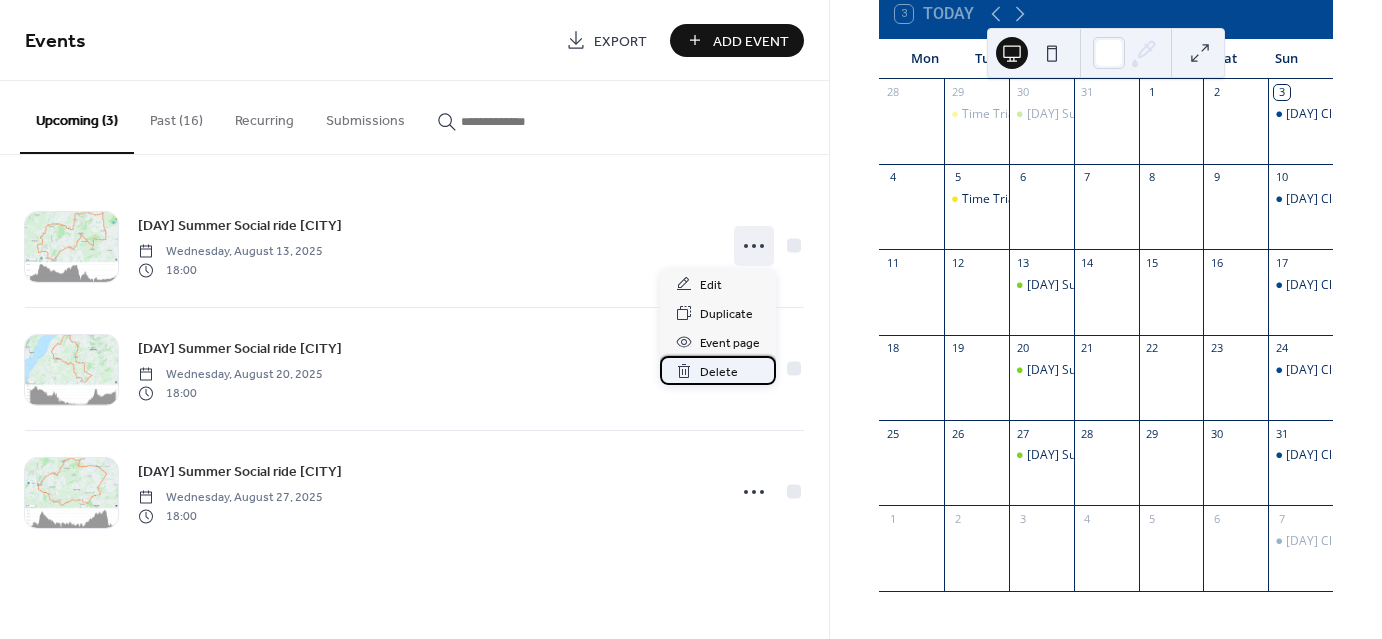 click on "Delete" at bounding box center (719, 372) 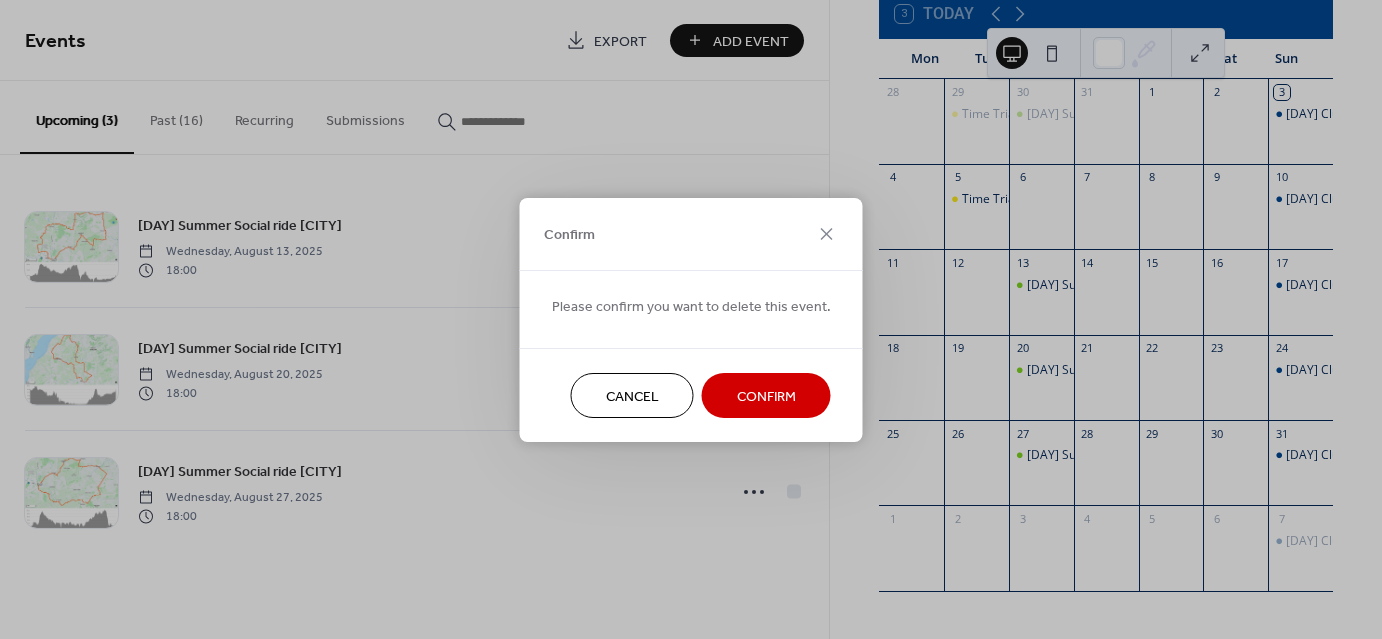 click on "Confirm" at bounding box center (766, 396) 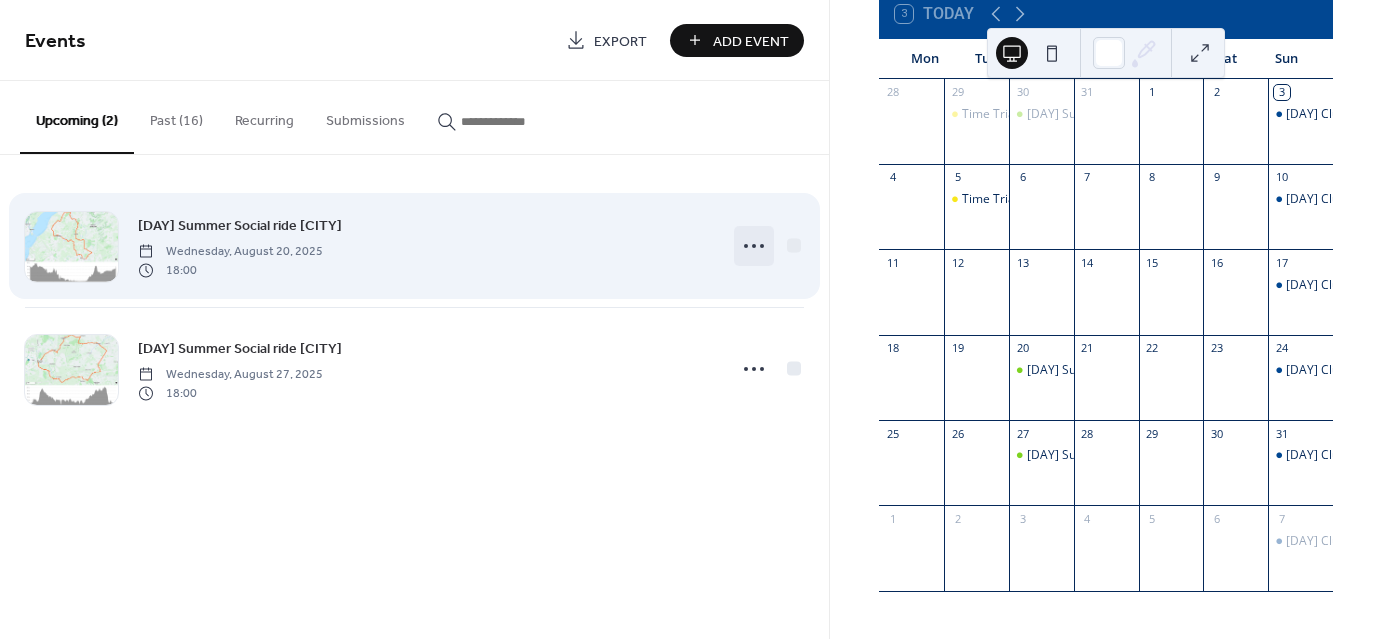 click 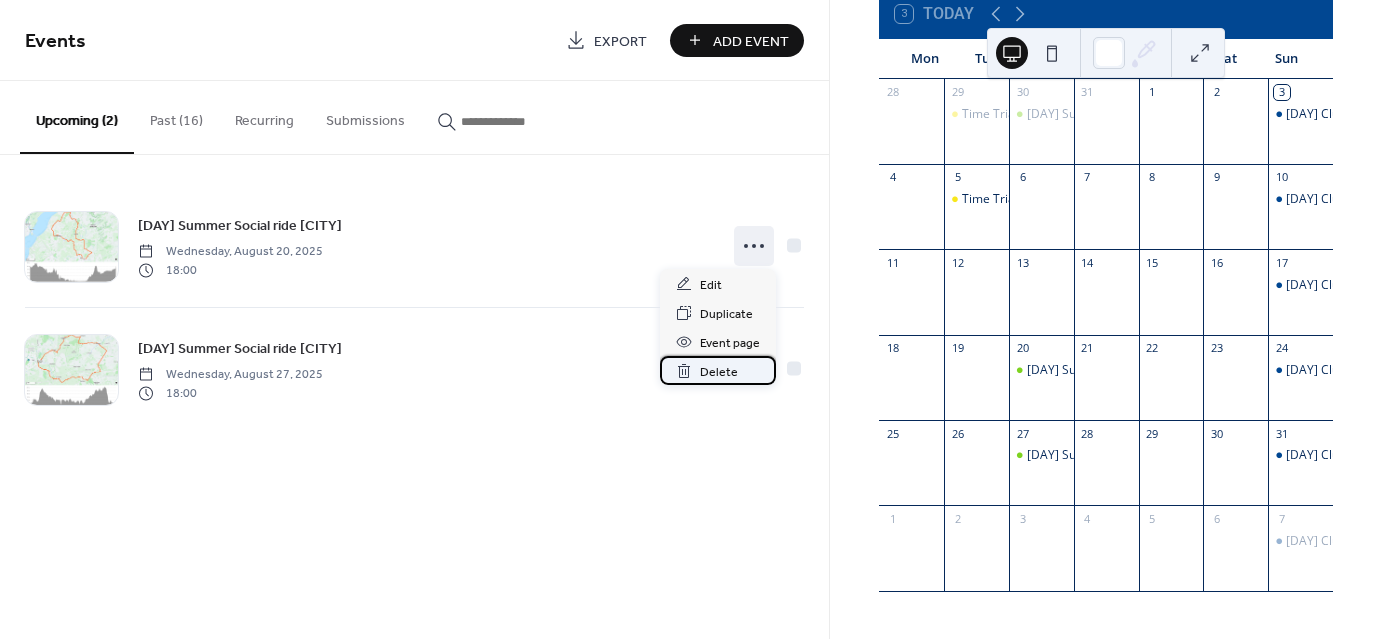 click on "Delete" at bounding box center [719, 372] 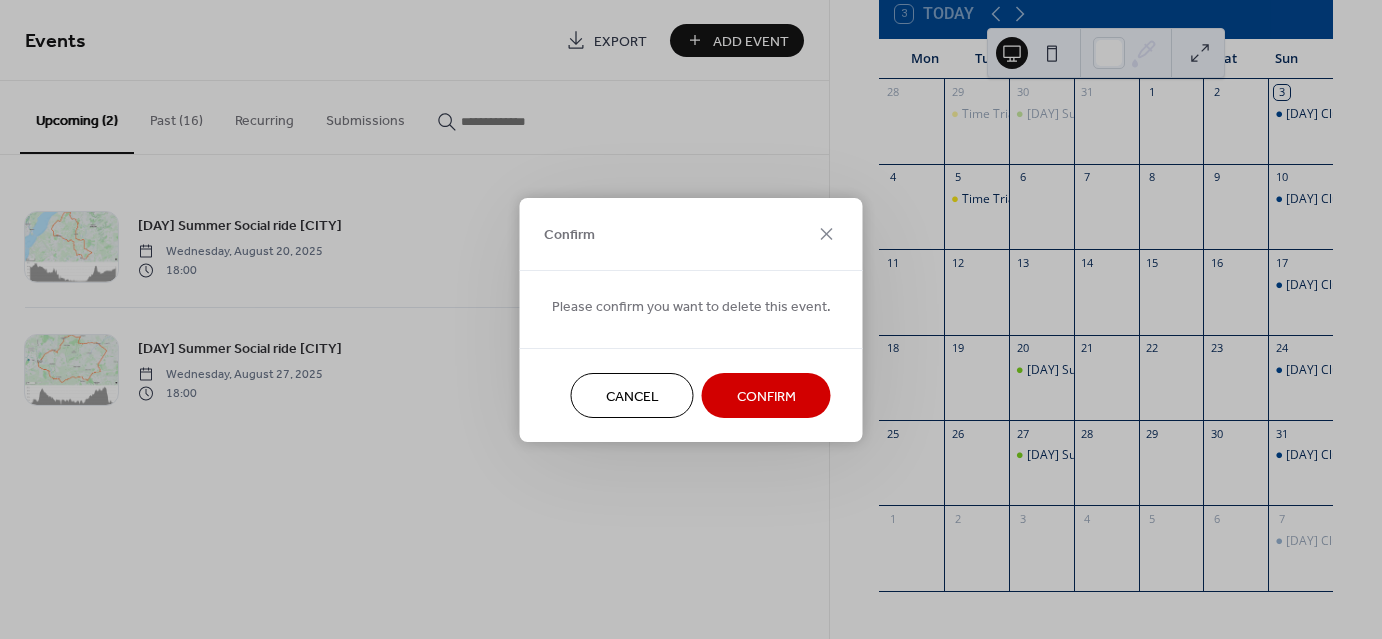 click on "Confirm" at bounding box center (766, 396) 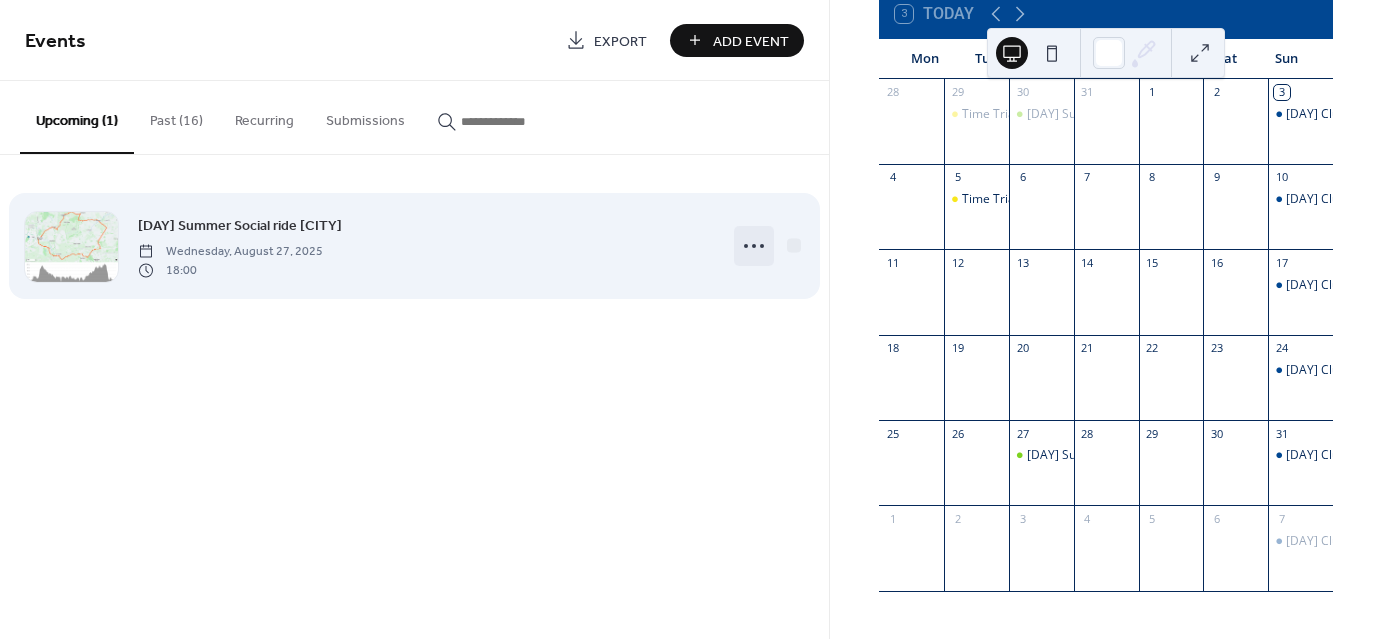 click 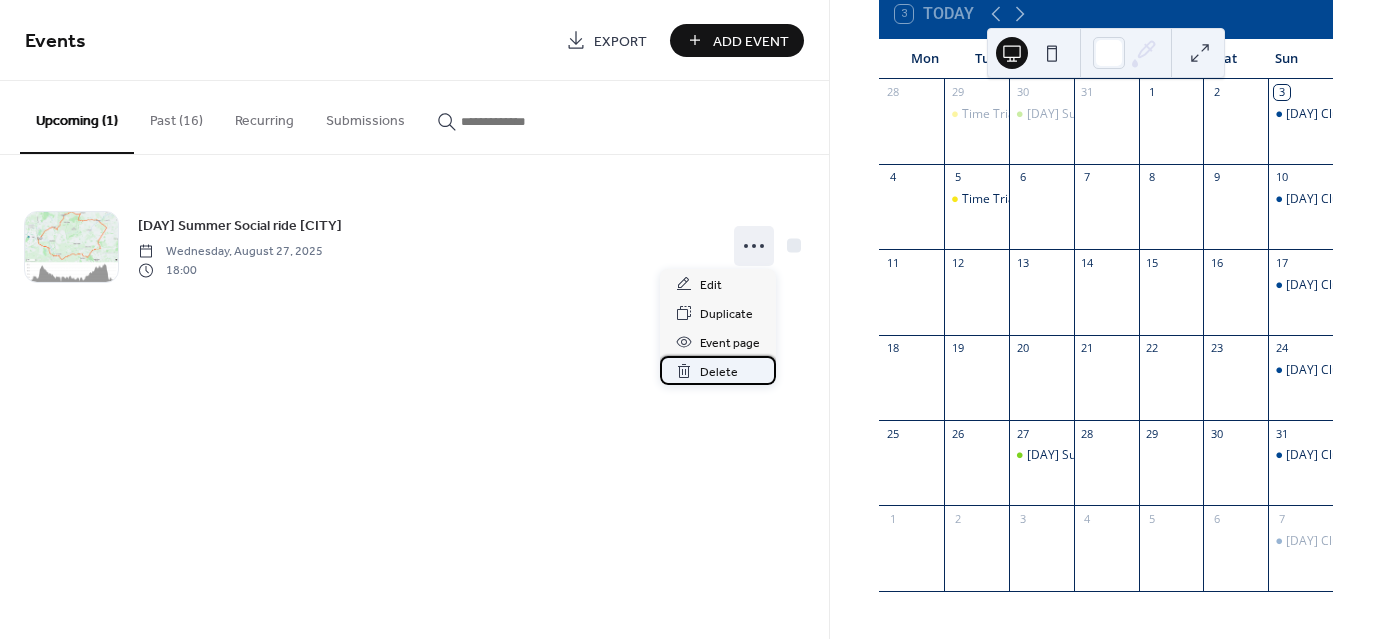 click on "Delete" at bounding box center [719, 372] 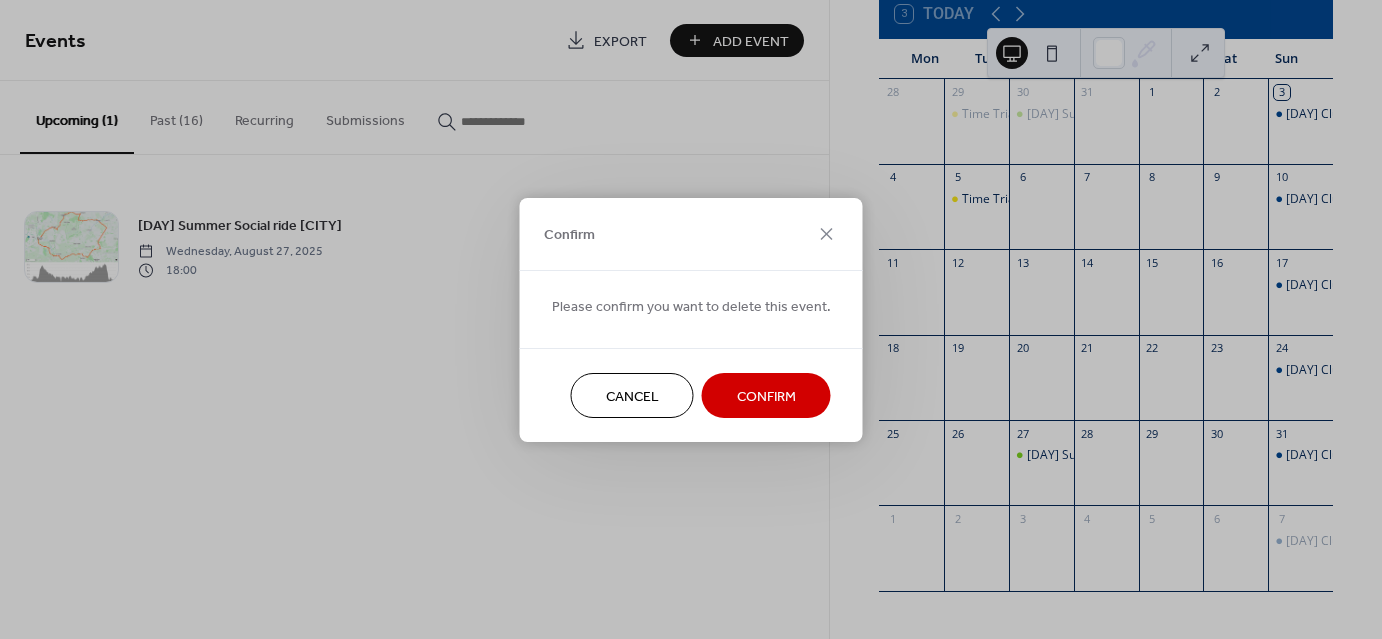 click on "Confirm" at bounding box center [766, 396] 